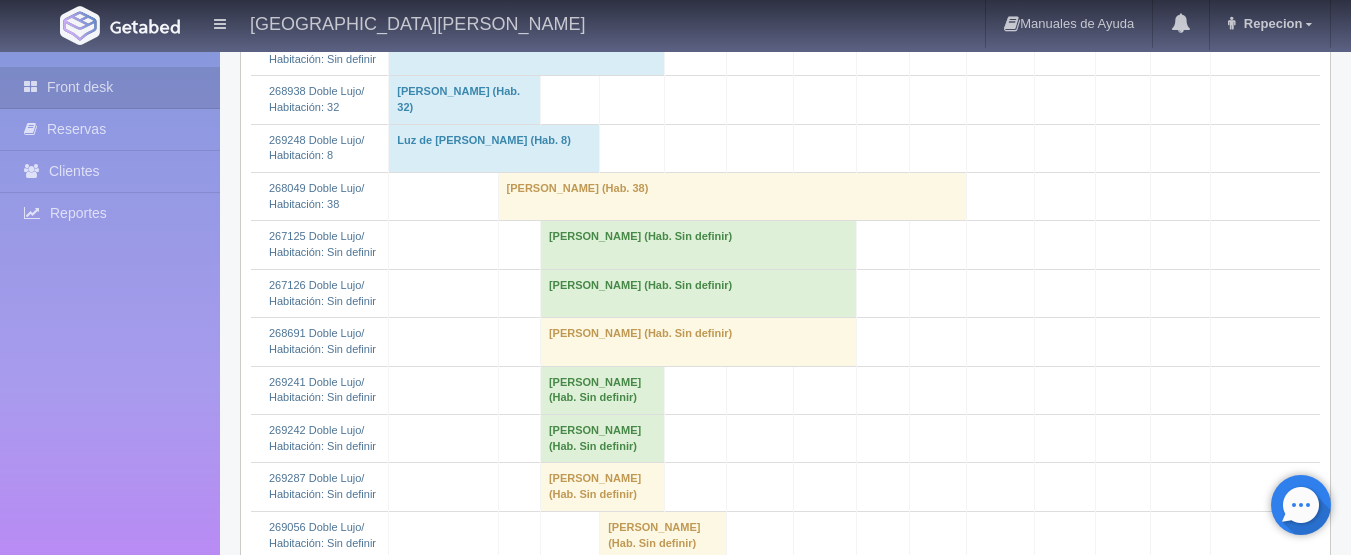scroll, scrollTop: 500, scrollLeft: 0, axis: vertical 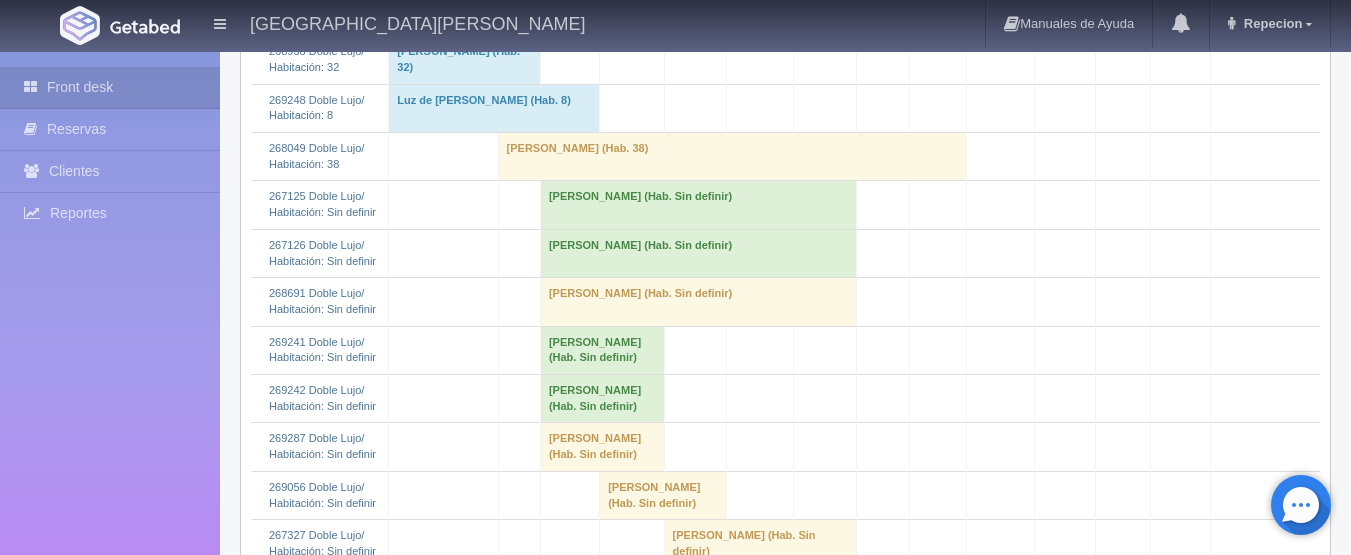 click on "[PERSON_NAME] 												(Hab. Sin definir)" at bounding box center [698, 205] 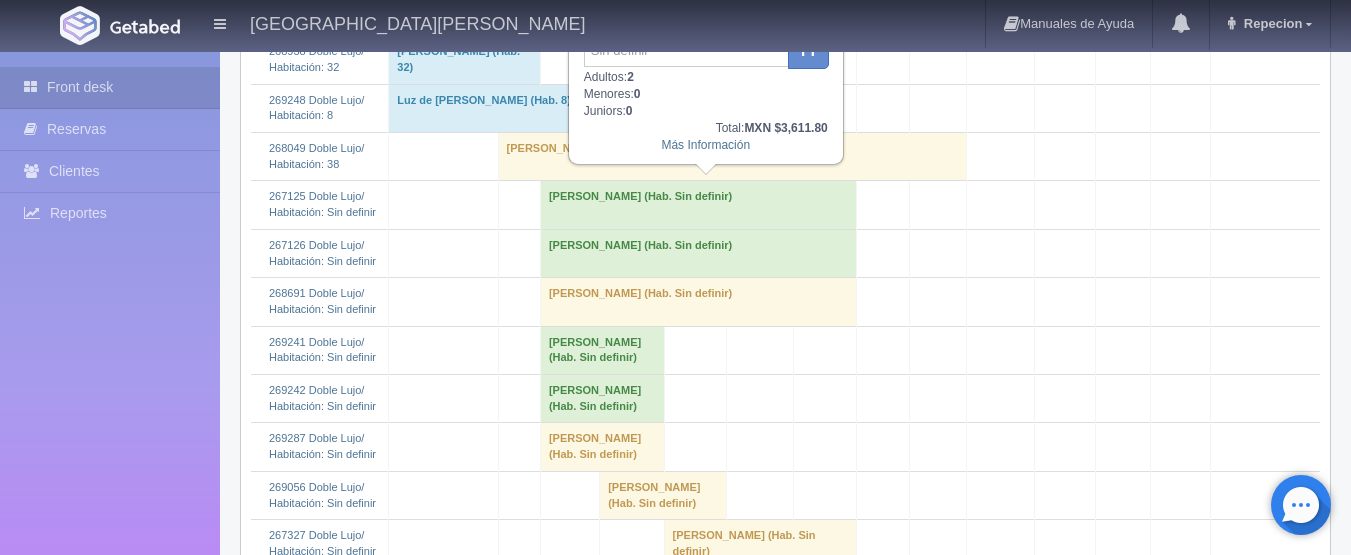 click on "[PERSON_NAME] 												(Hab. Sin definir)" at bounding box center (698, 205) 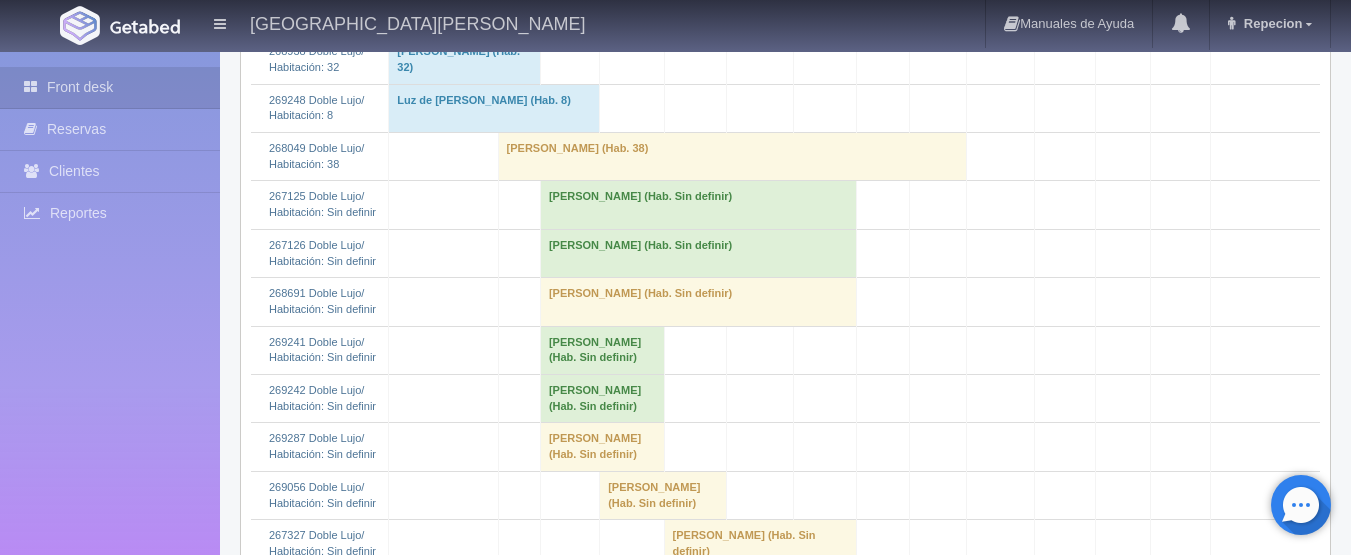 click on "[PERSON_NAME] 												(Hab. Sin definir)" at bounding box center (698, 253) 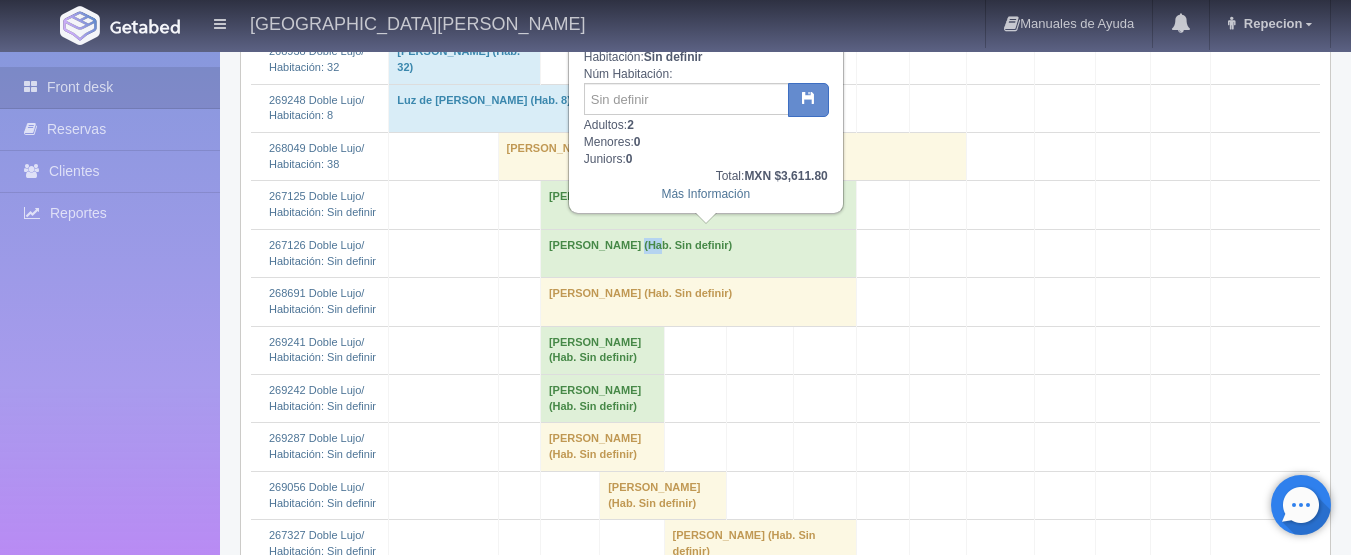click on "[PERSON_NAME] 												(Hab. Sin definir)" at bounding box center [698, 253] 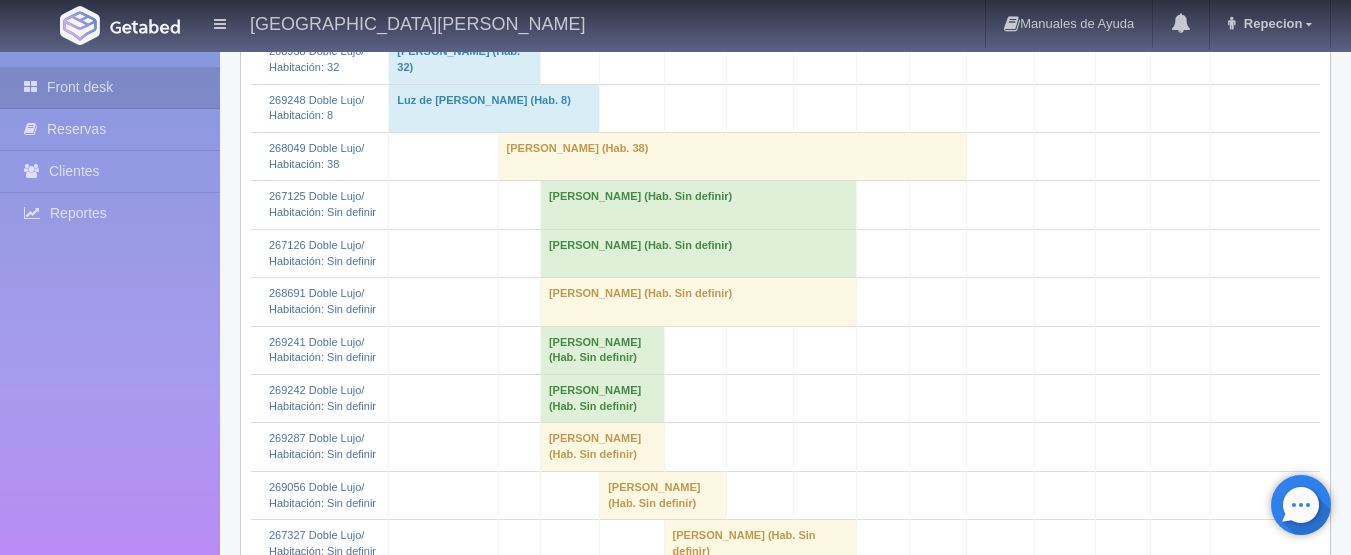 click on "Gabriela Burgos Salazar 												(Hab. Sin definir)" at bounding box center (698, 253) 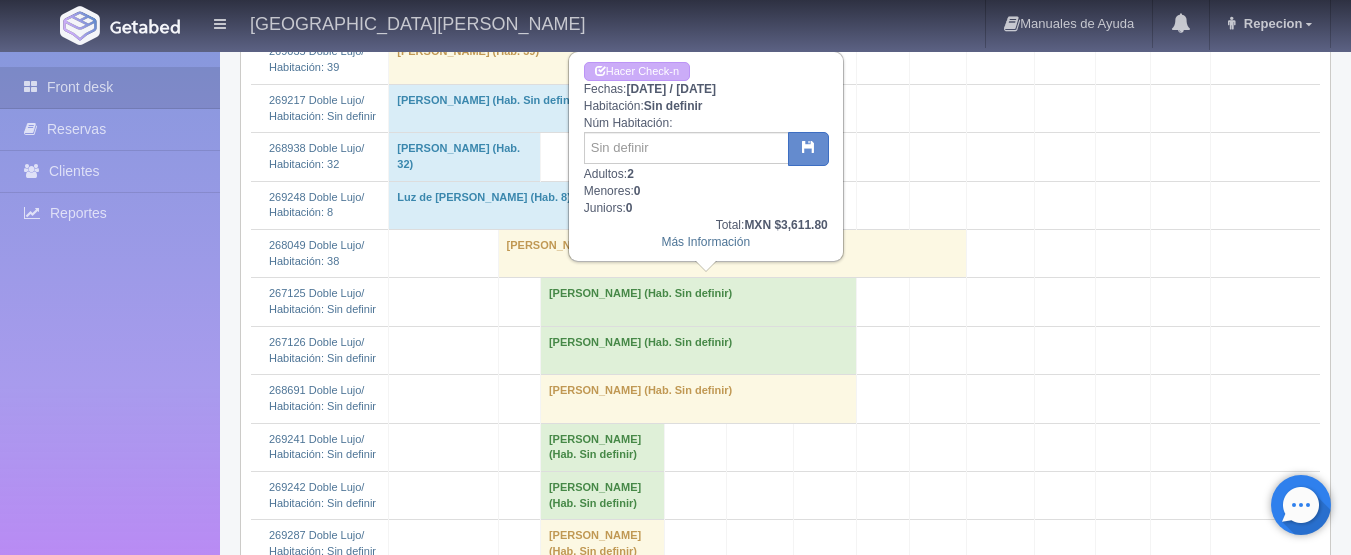 scroll, scrollTop: 300, scrollLeft: 0, axis: vertical 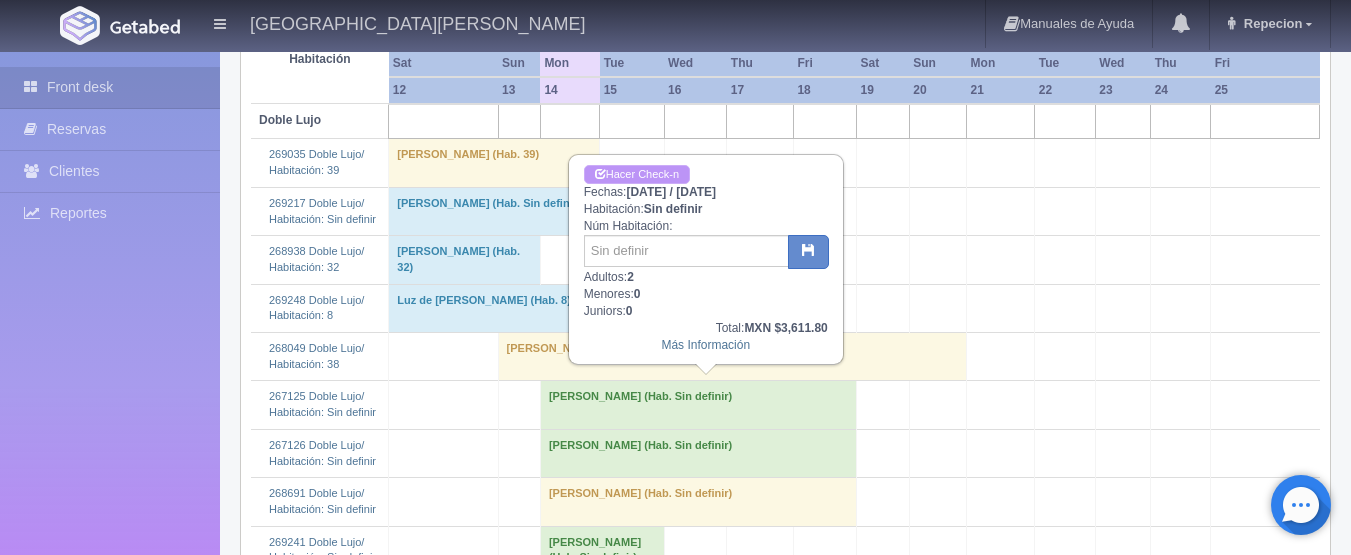 click on "Hacer Check-n" at bounding box center (637, 174) 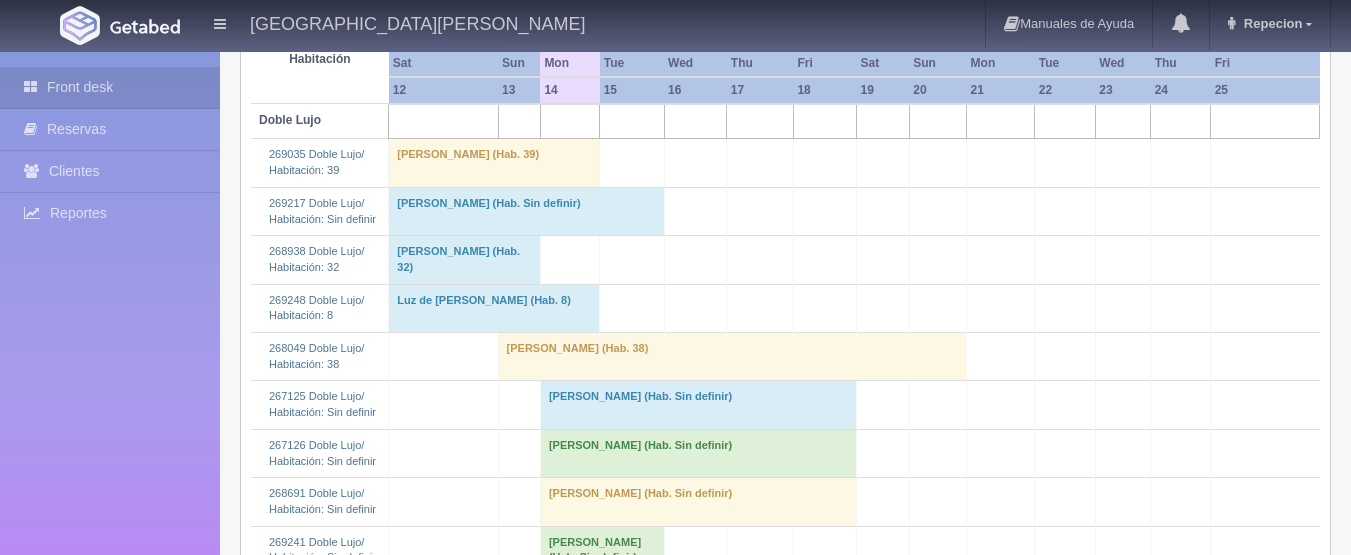 scroll, scrollTop: 300, scrollLeft: 0, axis: vertical 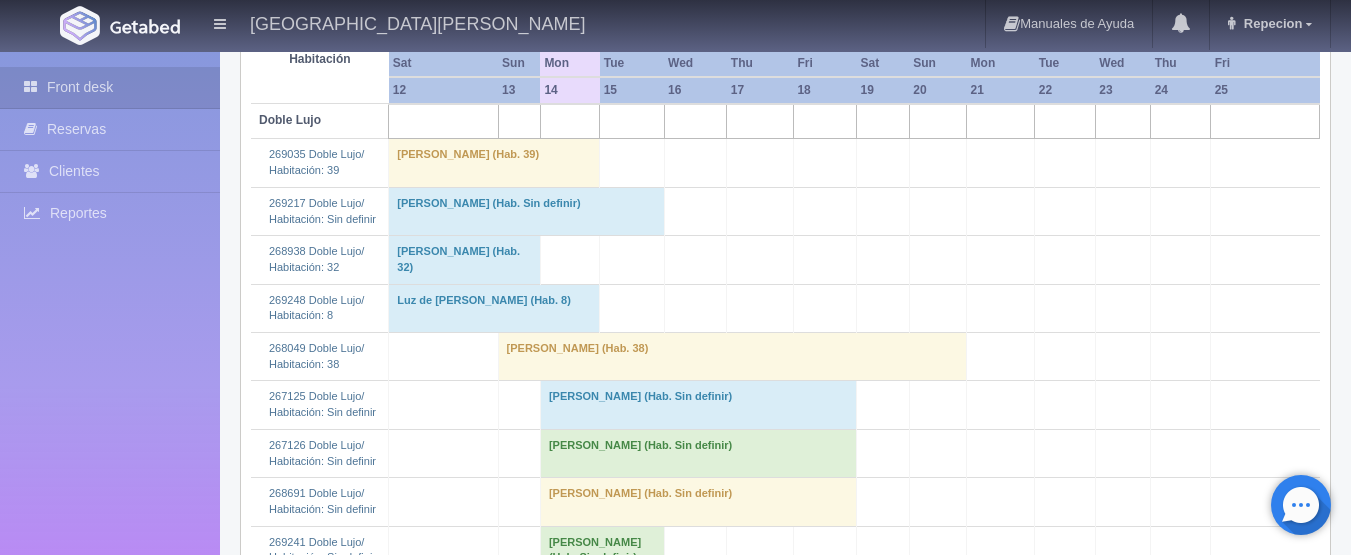 click on "[PERSON_NAME] 												(Hab. Sin definir)" at bounding box center (698, 405) 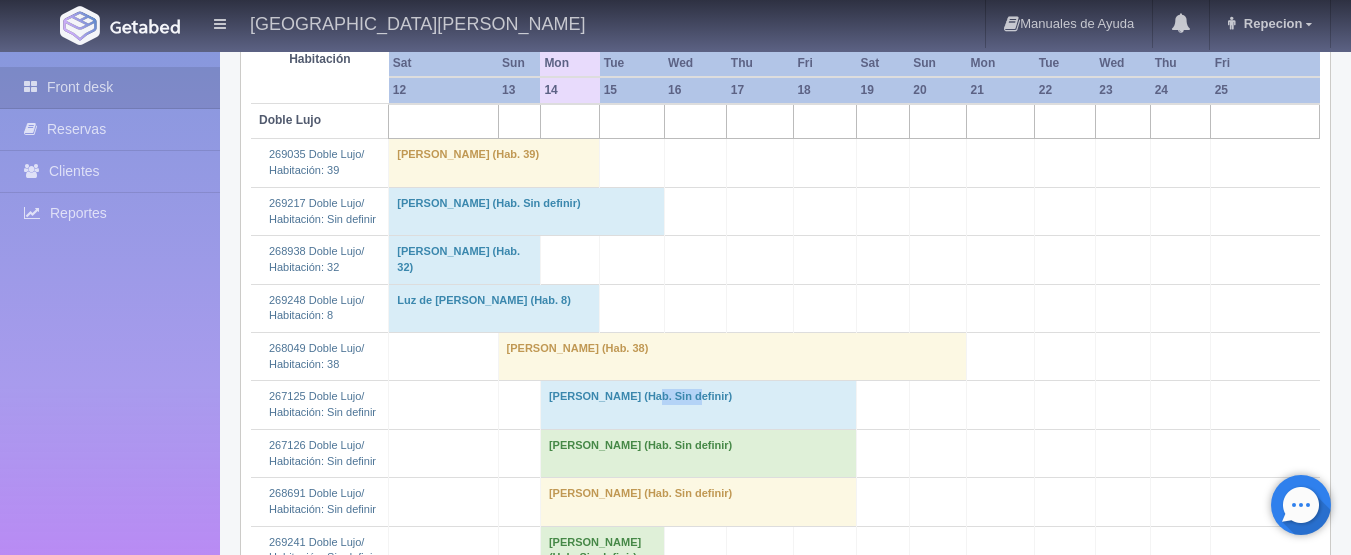 click on "[PERSON_NAME] 												(Hab. Sin definir)" at bounding box center [698, 405] 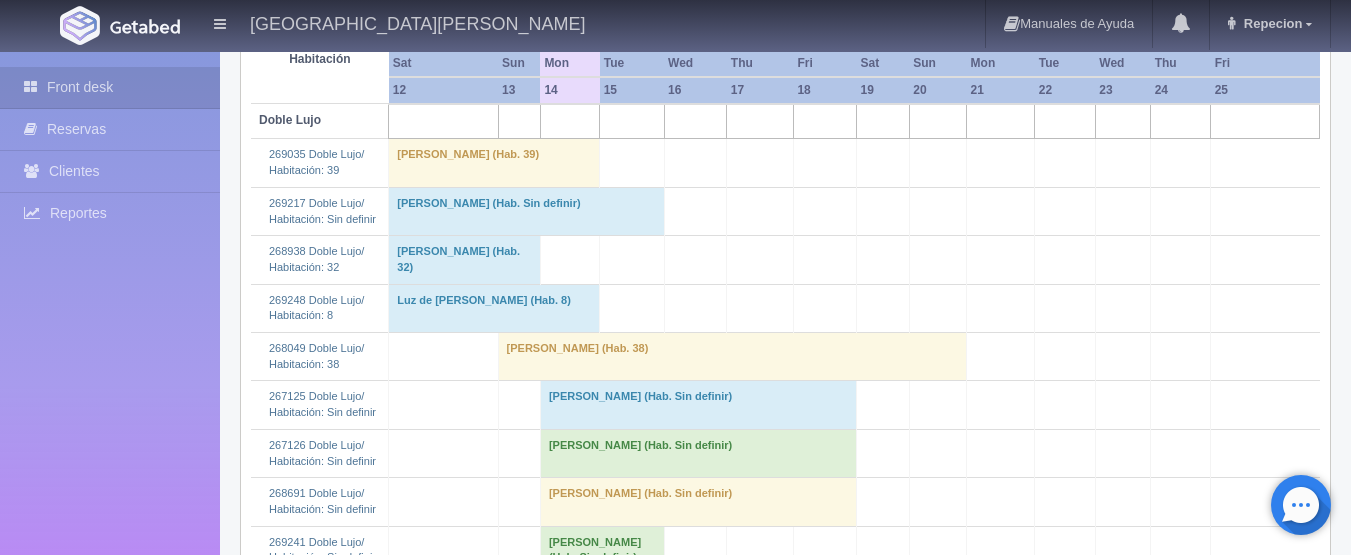 click on "[PERSON_NAME] 												(Hab. Sin definir)" at bounding box center (698, 453) 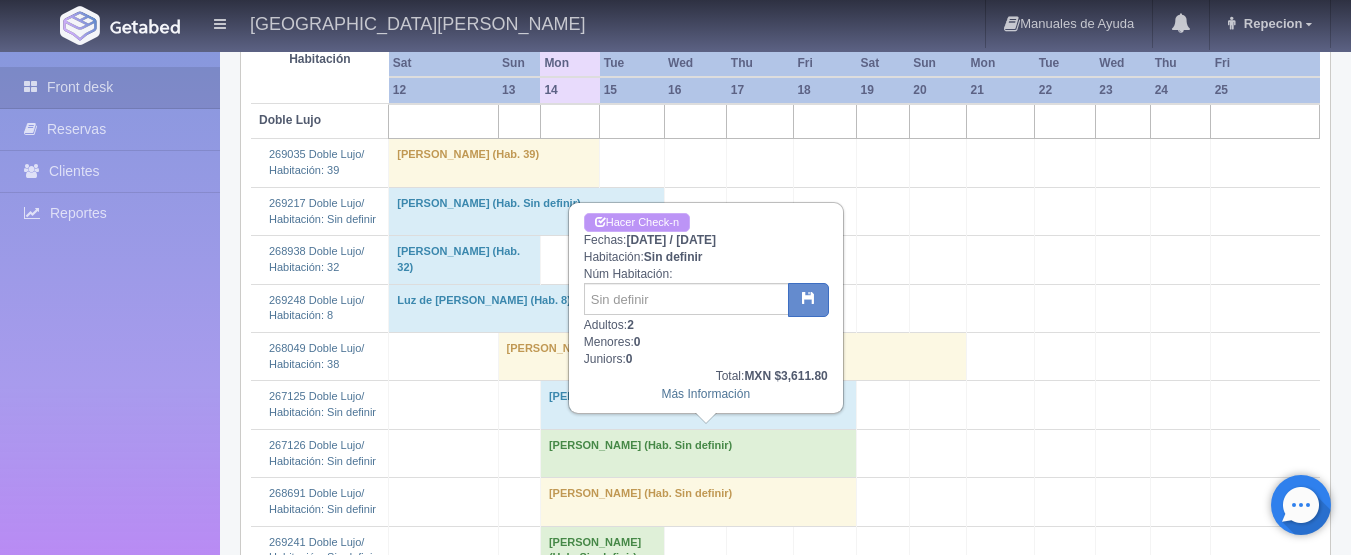 click on "Hacer Check-n" at bounding box center (637, 222) 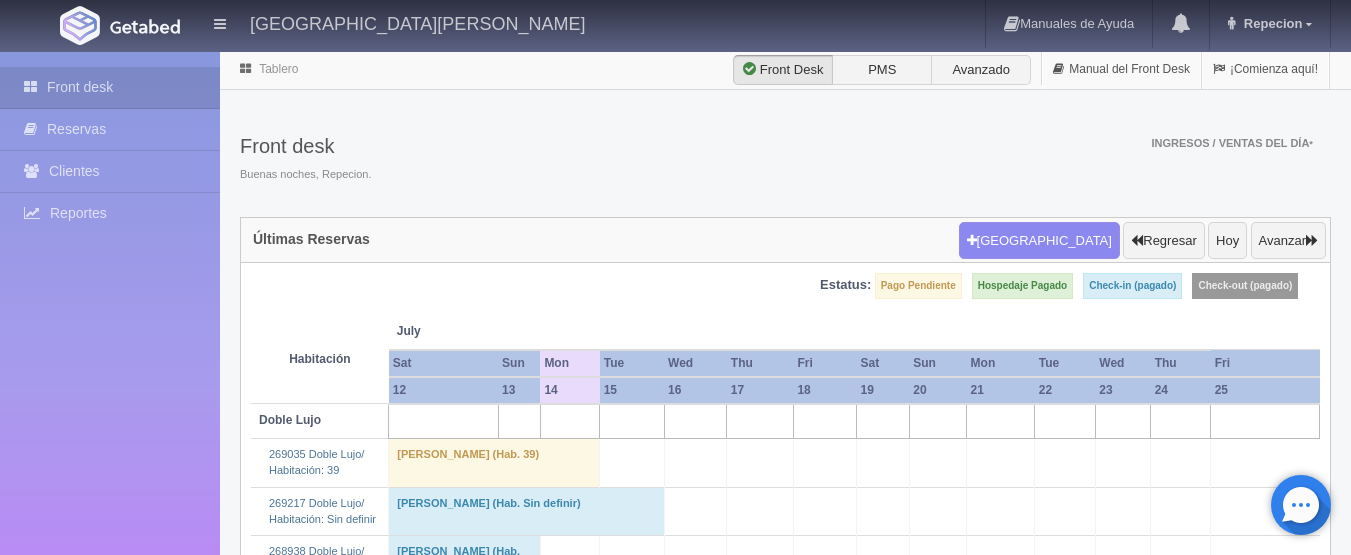 scroll, scrollTop: 300, scrollLeft: 0, axis: vertical 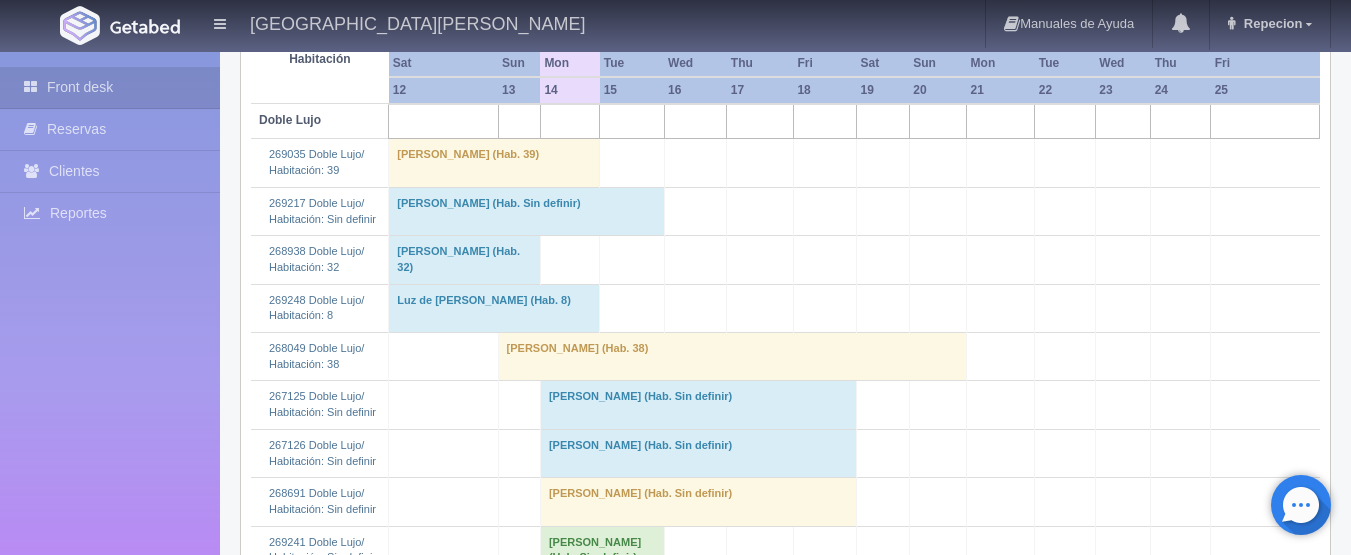 click on "[PERSON_NAME] 												(Hab. Sin definir)" at bounding box center [698, 405] 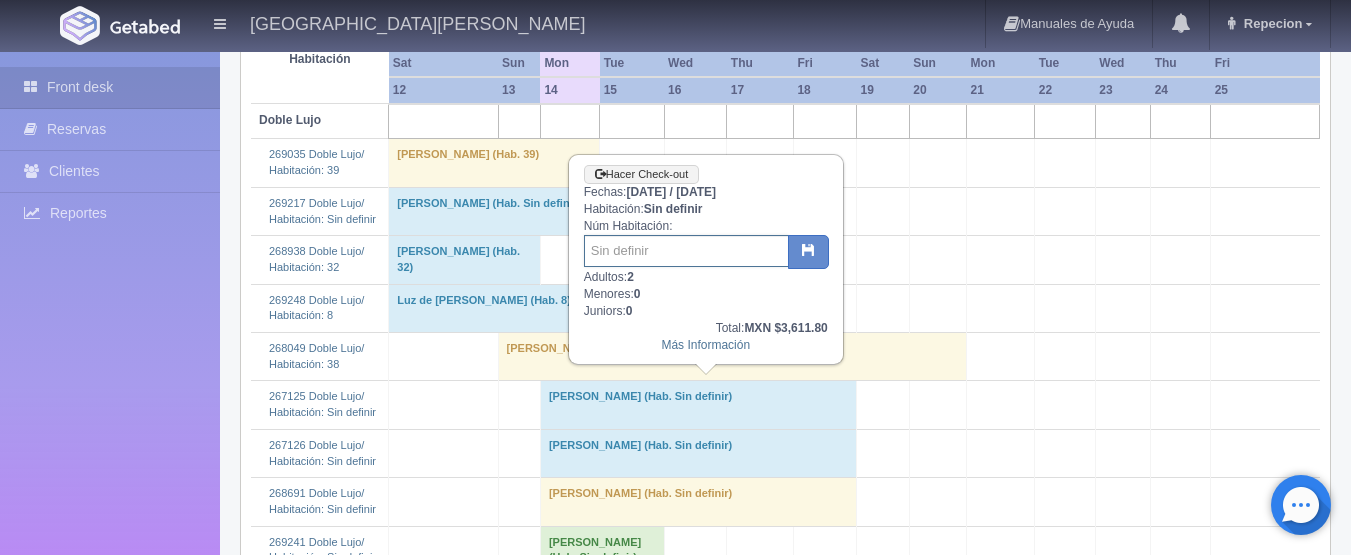 click at bounding box center [686, 251] 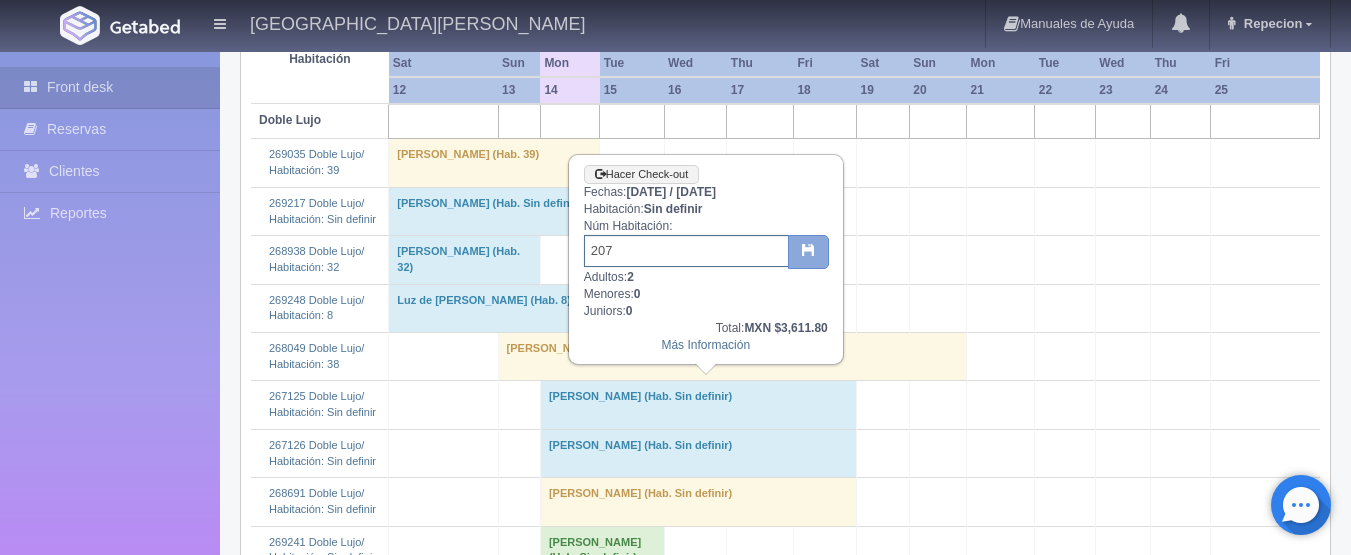 type on "207" 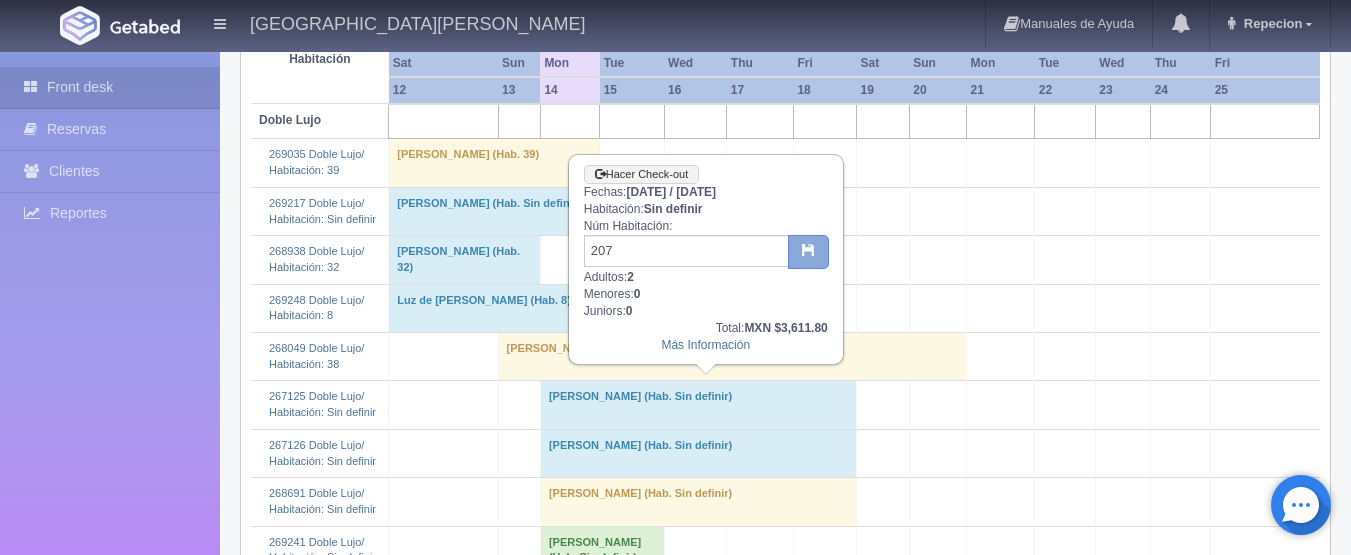 click at bounding box center (808, 252) 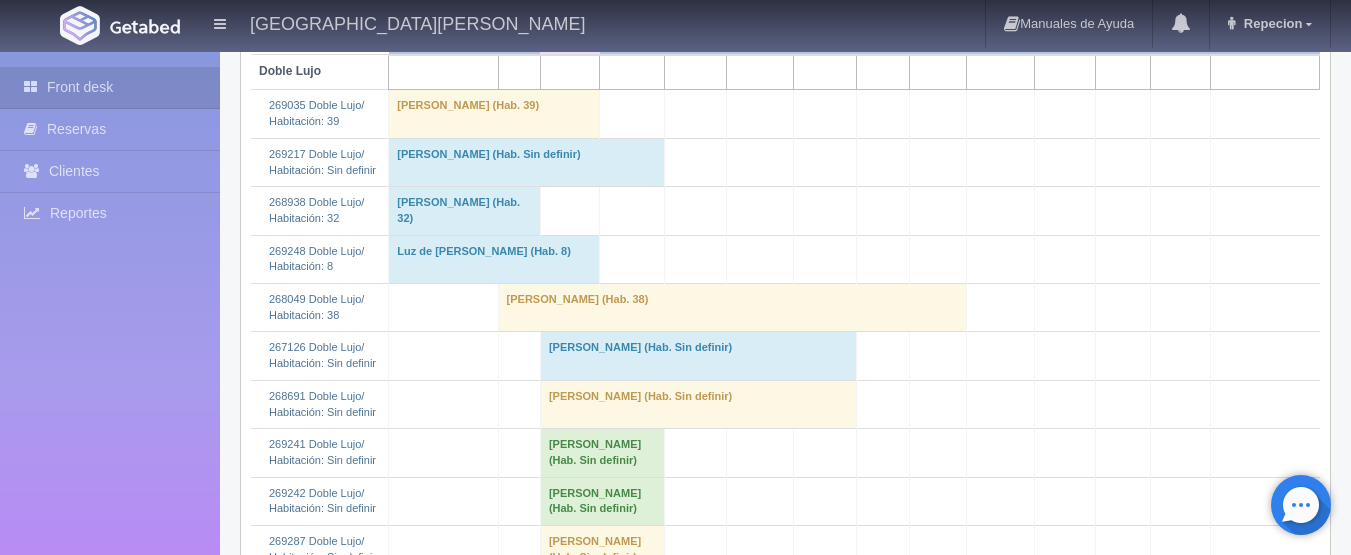 scroll, scrollTop: 400, scrollLeft: 0, axis: vertical 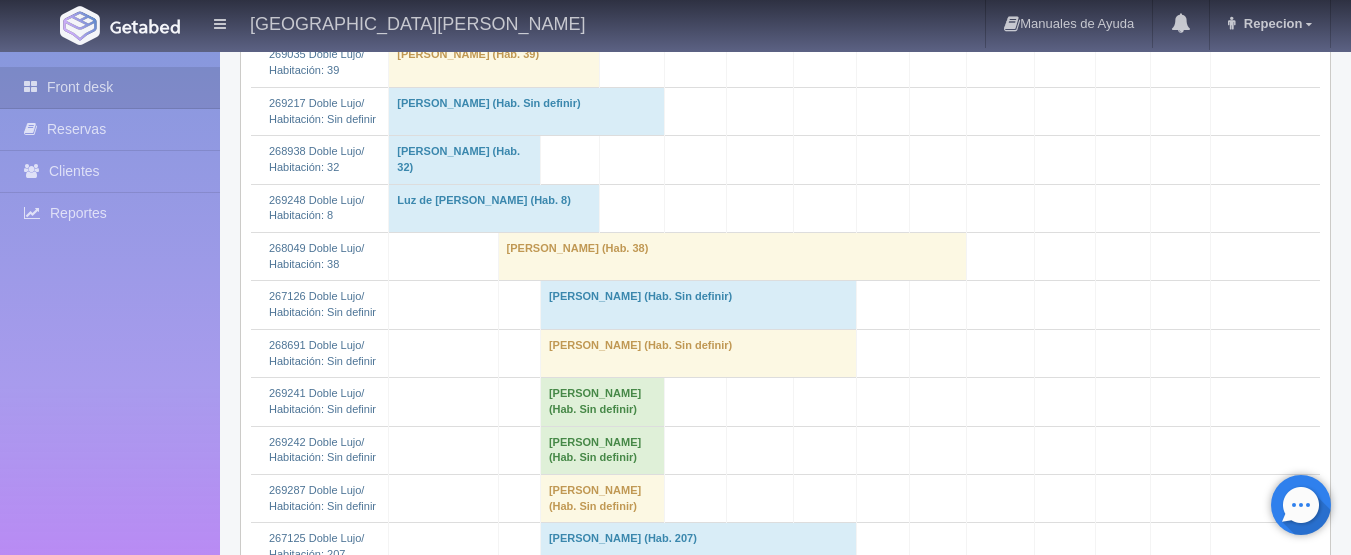 click on "[PERSON_NAME] 												(Hab. Sin definir)" at bounding box center (698, 305) 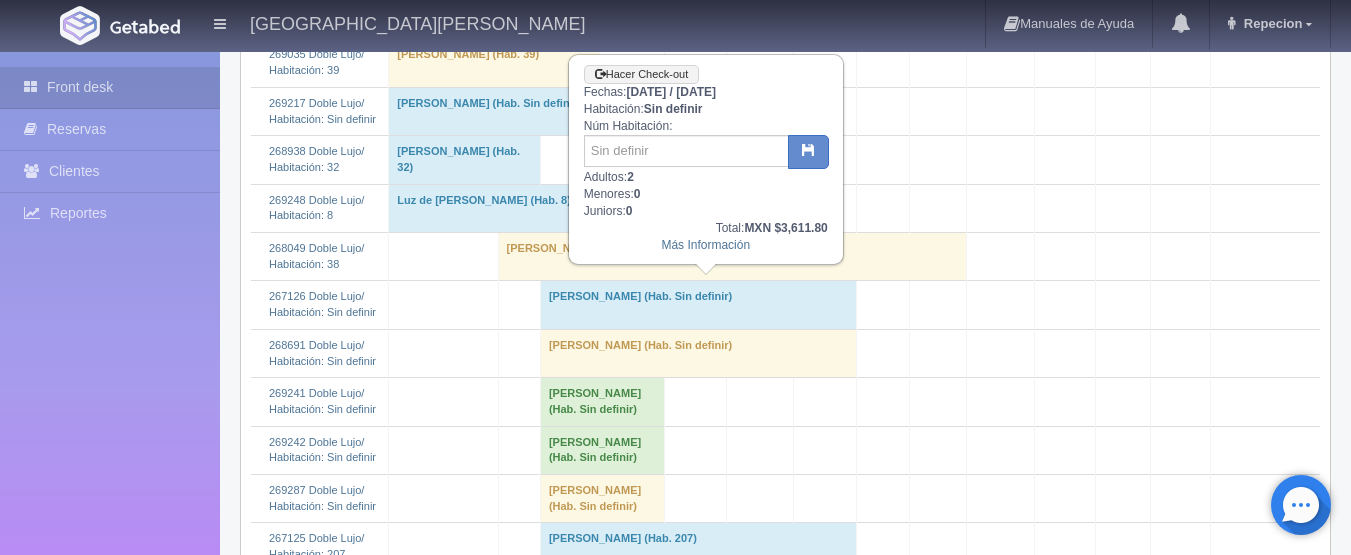 scroll, scrollTop: 300, scrollLeft: 0, axis: vertical 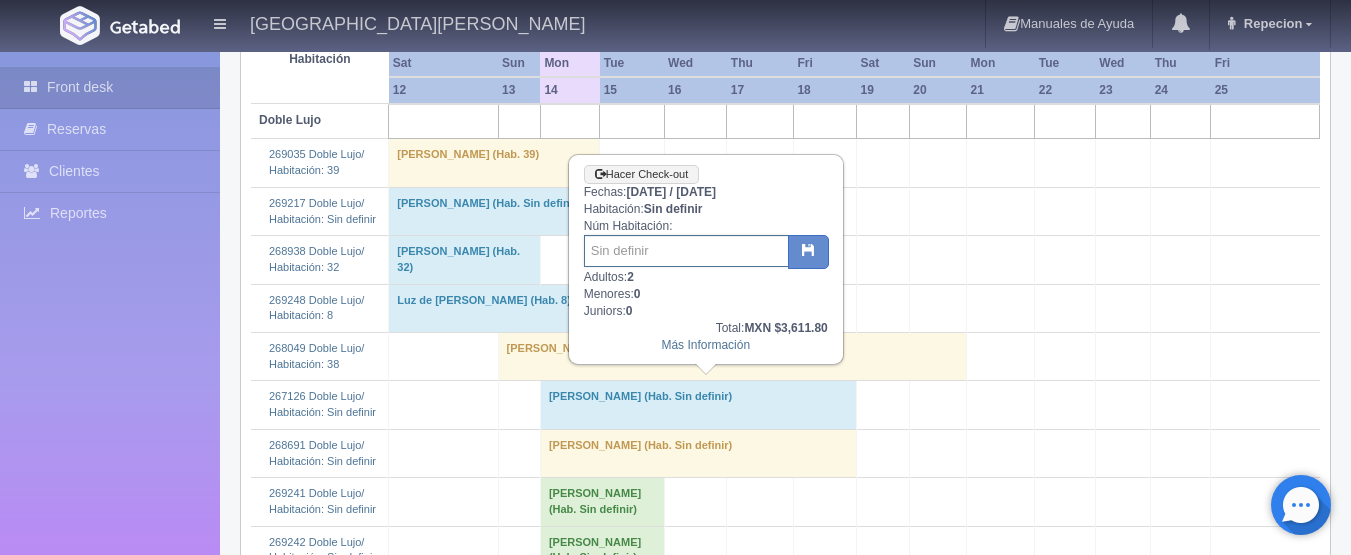 click at bounding box center (686, 251) 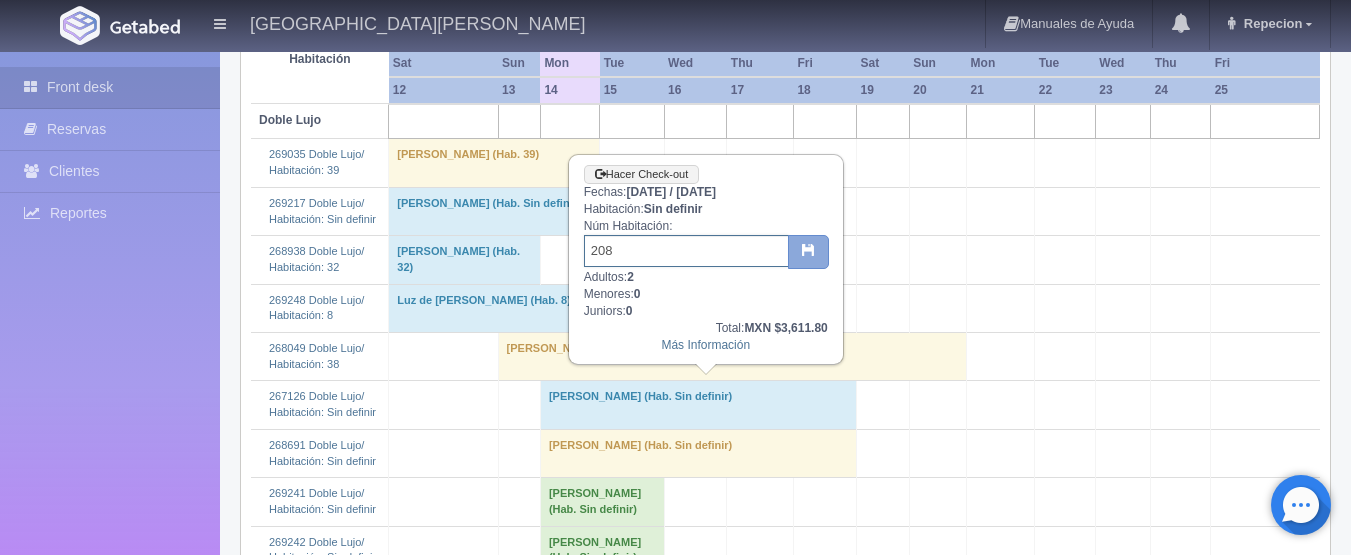type on "208" 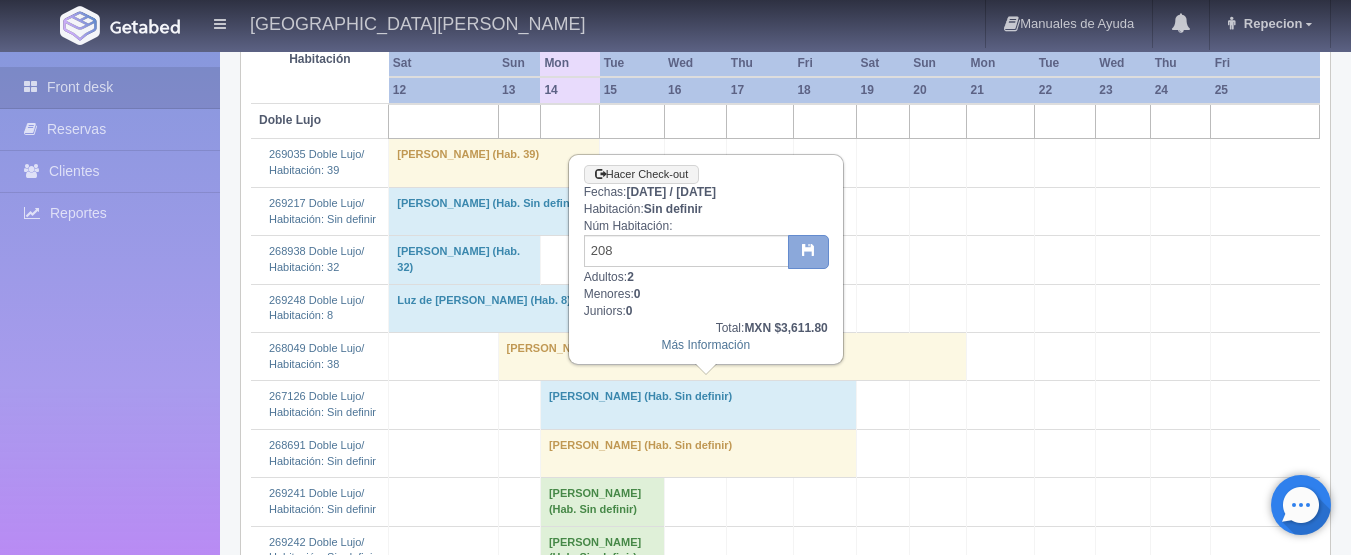 click at bounding box center [808, 249] 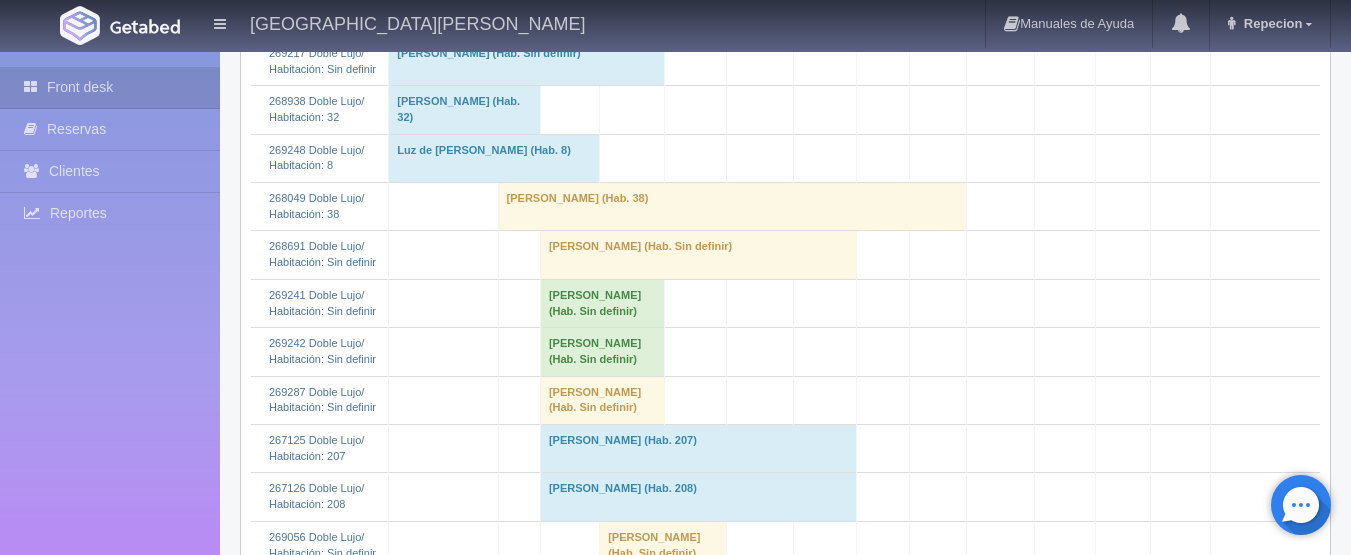 scroll, scrollTop: 400, scrollLeft: 0, axis: vertical 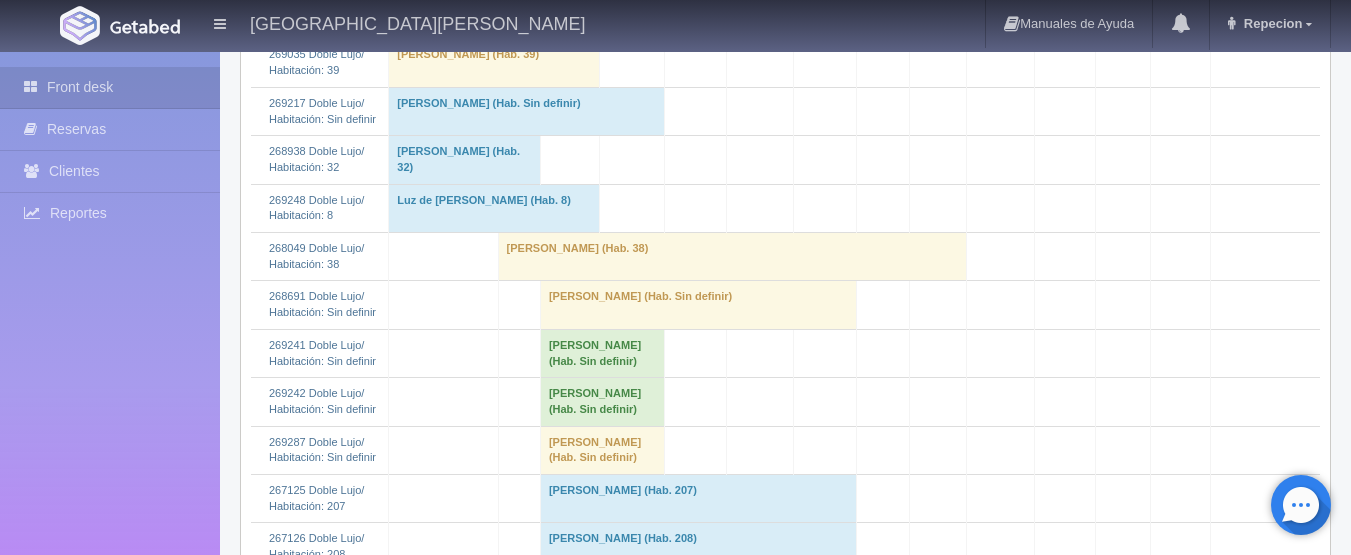 click on "SALVADOR CASIMIRO 												(Hab. Sin definir)" at bounding box center (698, 305) 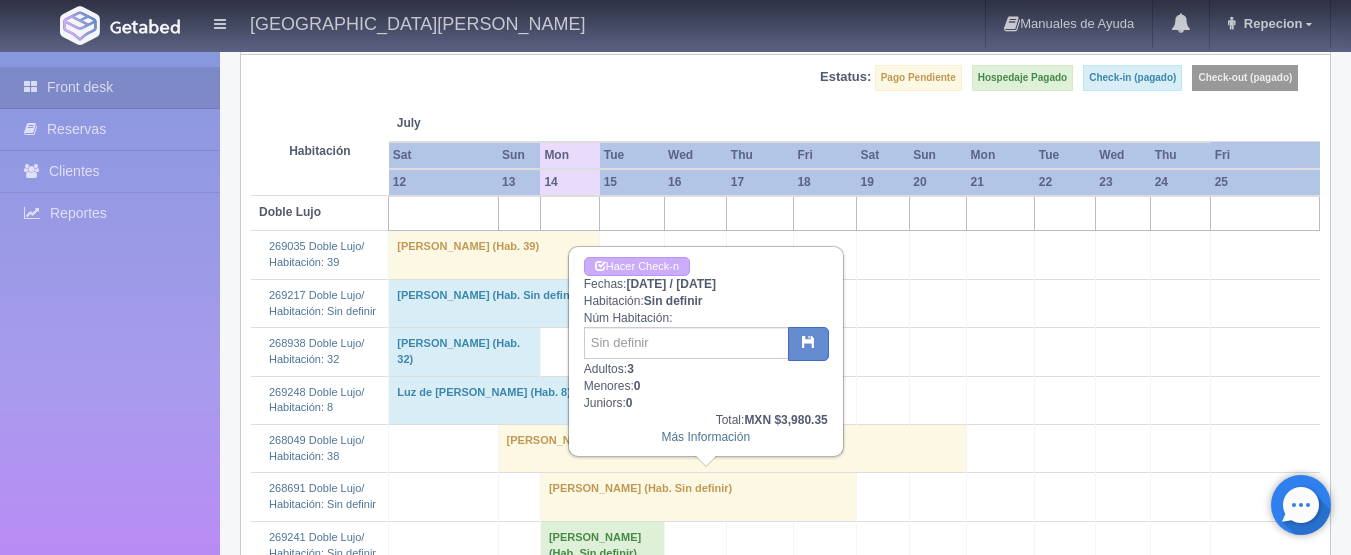 scroll, scrollTop: 200, scrollLeft: 0, axis: vertical 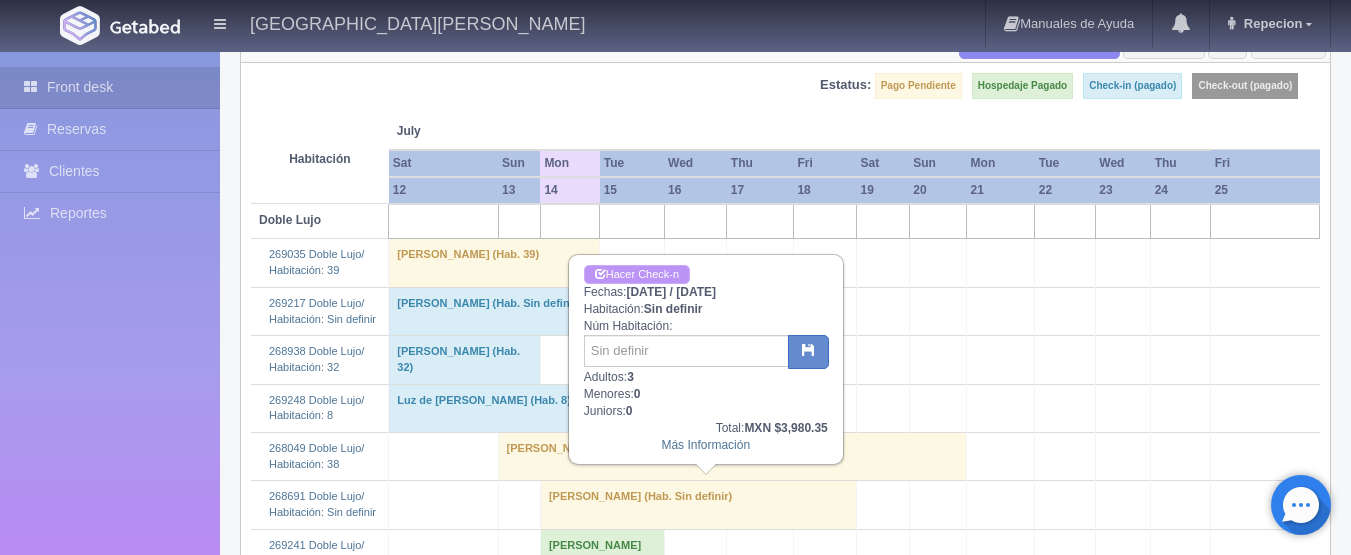 click on "Hacer Check-n" at bounding box center (637, 274) 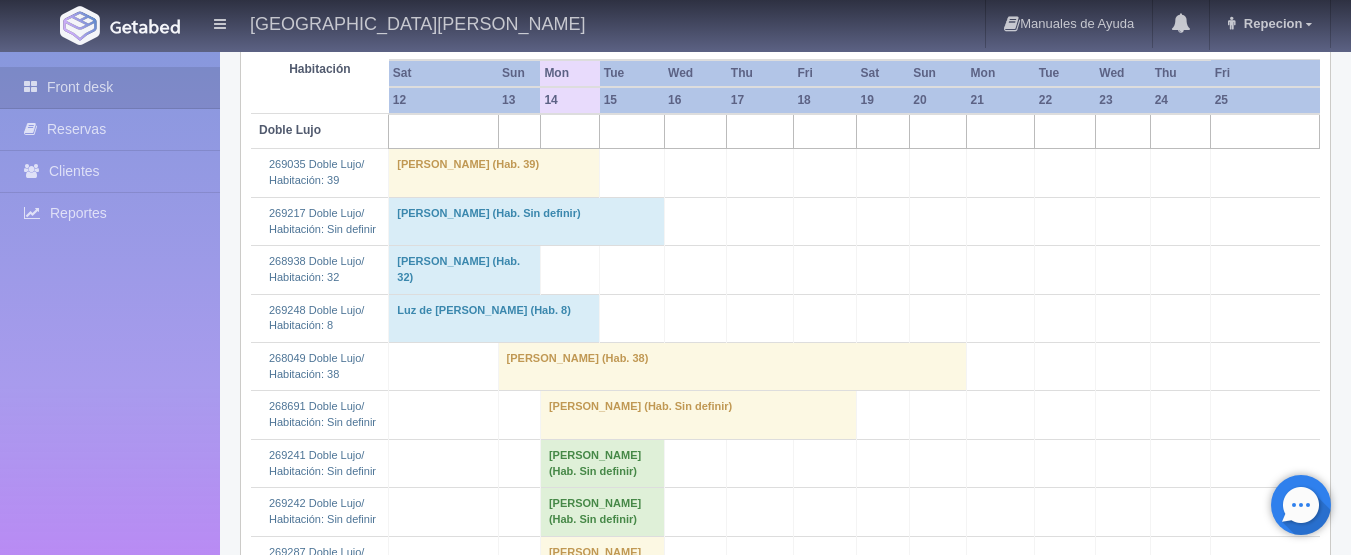 scroll, scrollTop: 400, scrollLeft: 0, axis: vertical 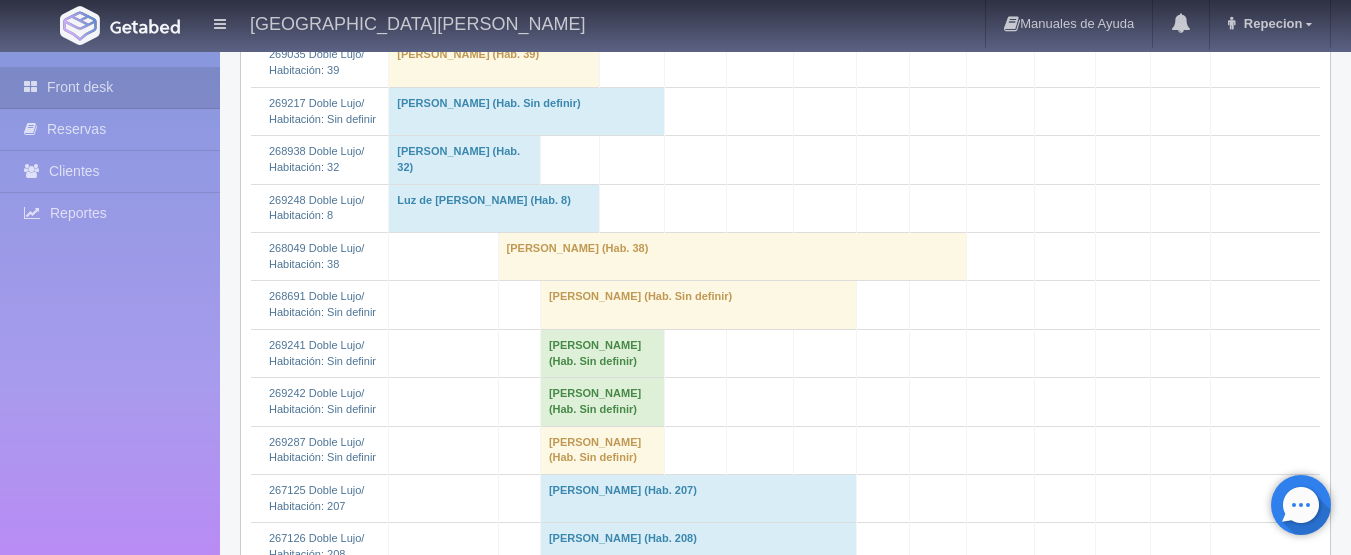 click on "SALVADOR CASIMIRO 												(Hab. Sin definir)" at bounding box center (698, 305) 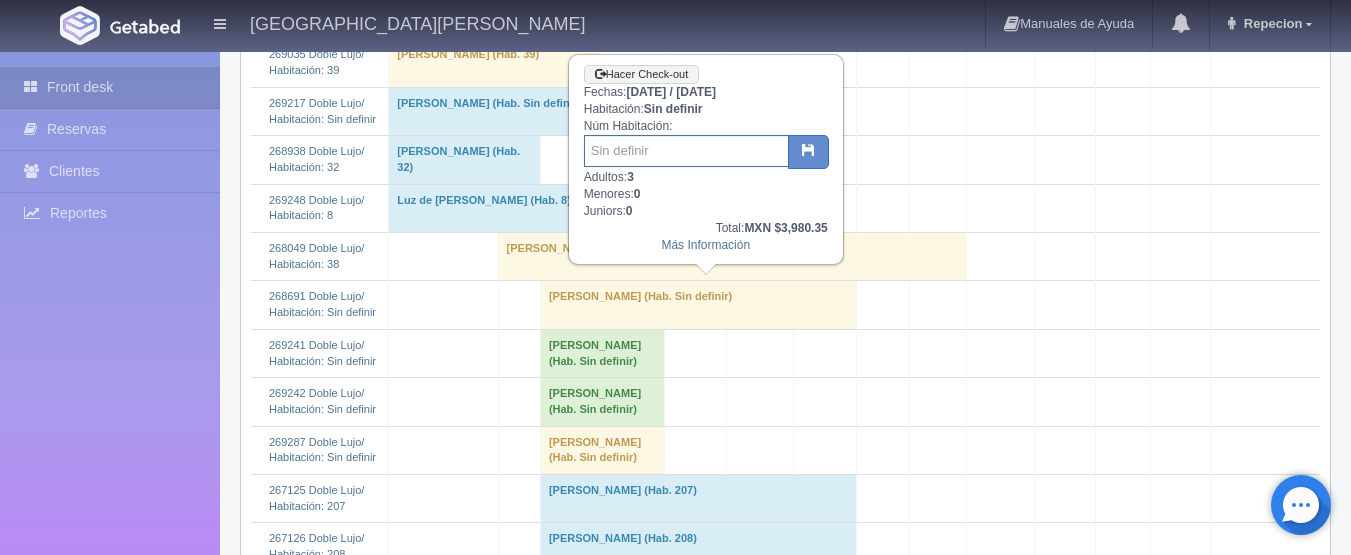 click at bounding box center [686, 151] 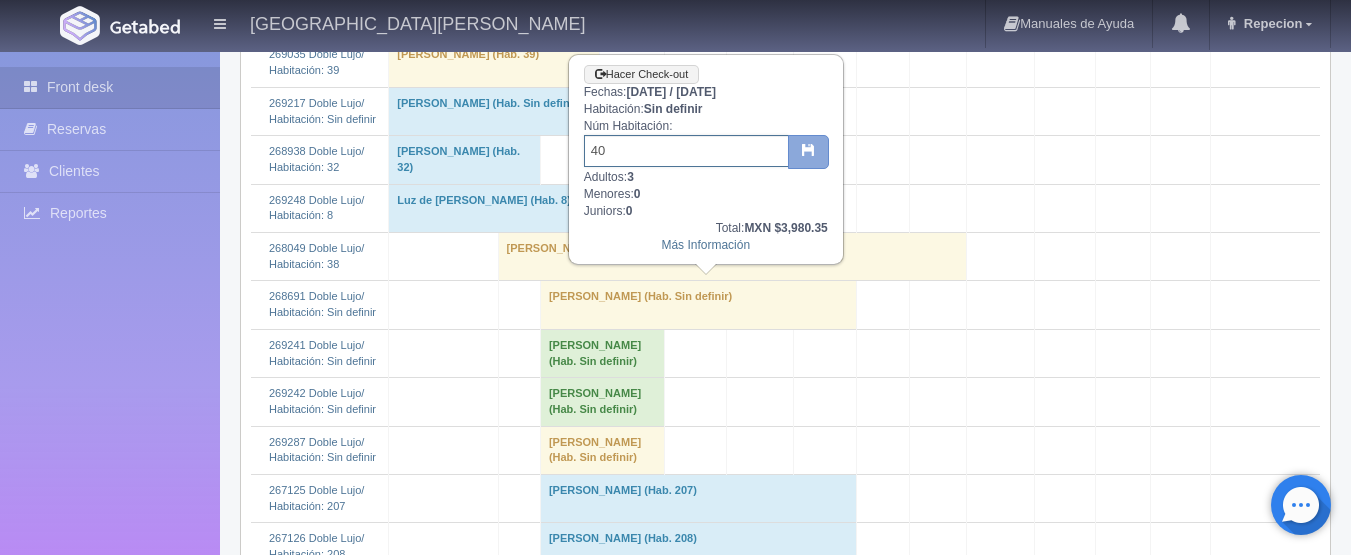 type on "40" 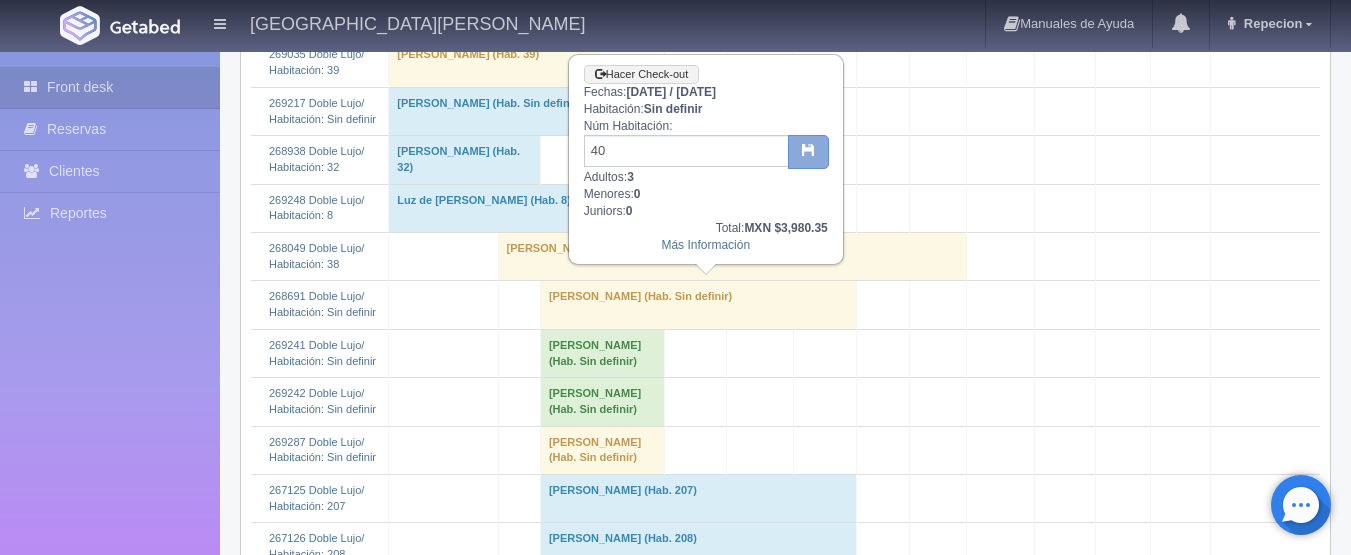 click at bounding box center (808, 152) 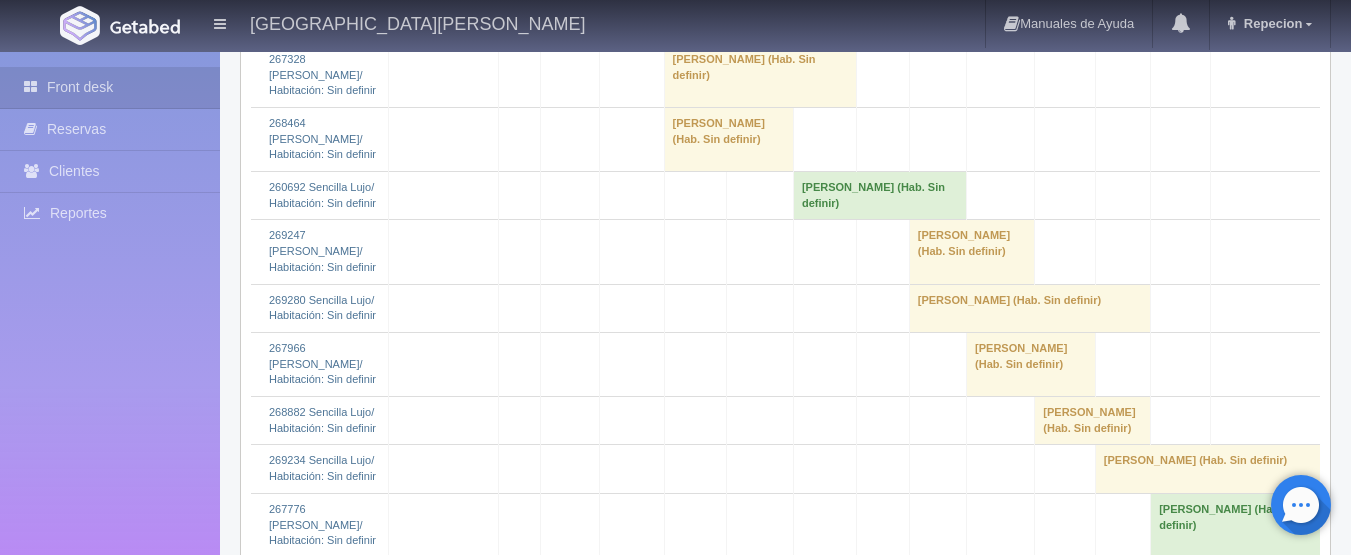 scroll, scrollTop: 2900, scrollLeft: 0, axis: vertical 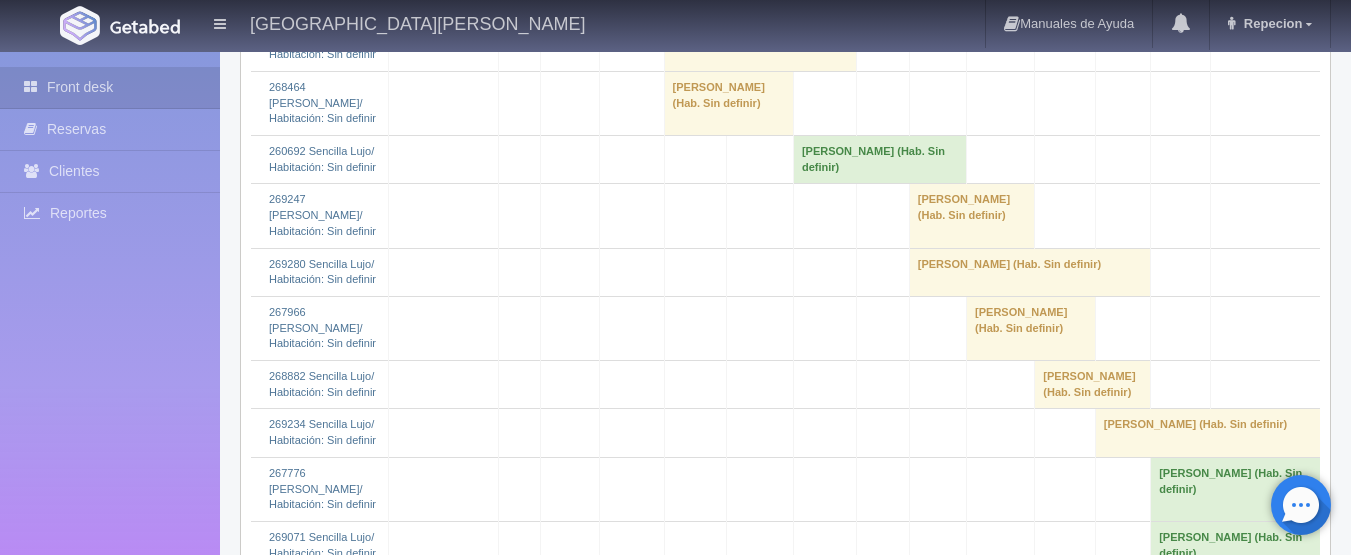 click on "[PERSON_NAME] 												(Hab. Sin definir)" at bounding box center [602, -17] 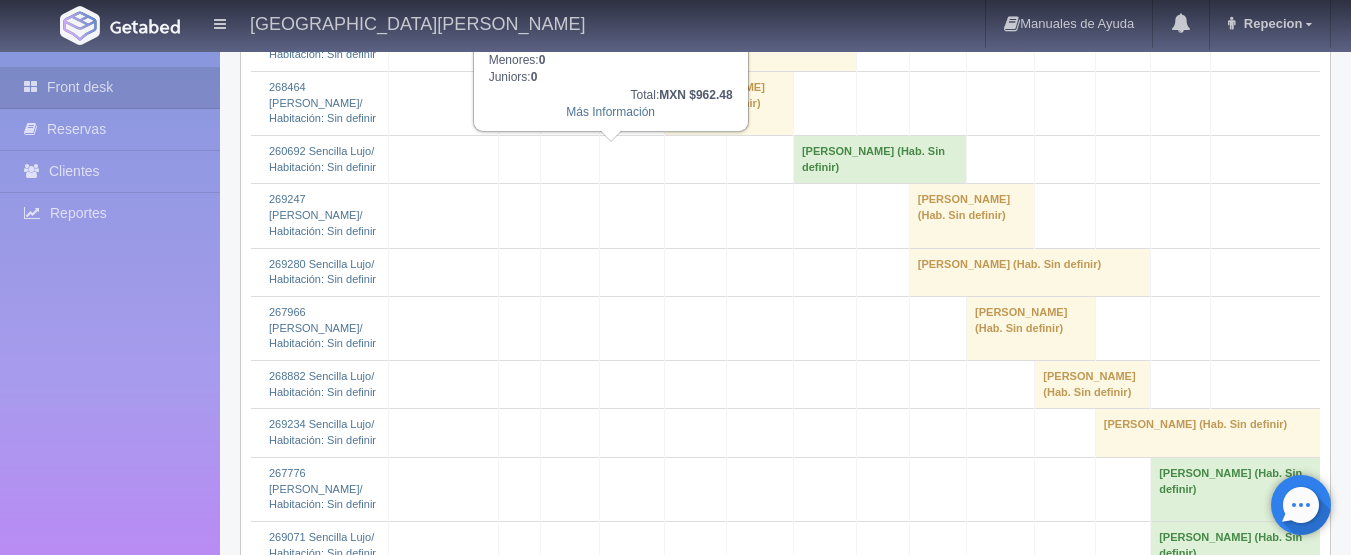 click on "[PERSON_NAME] 												(Hab. Sin definir)" at bounding box center [602, -17] 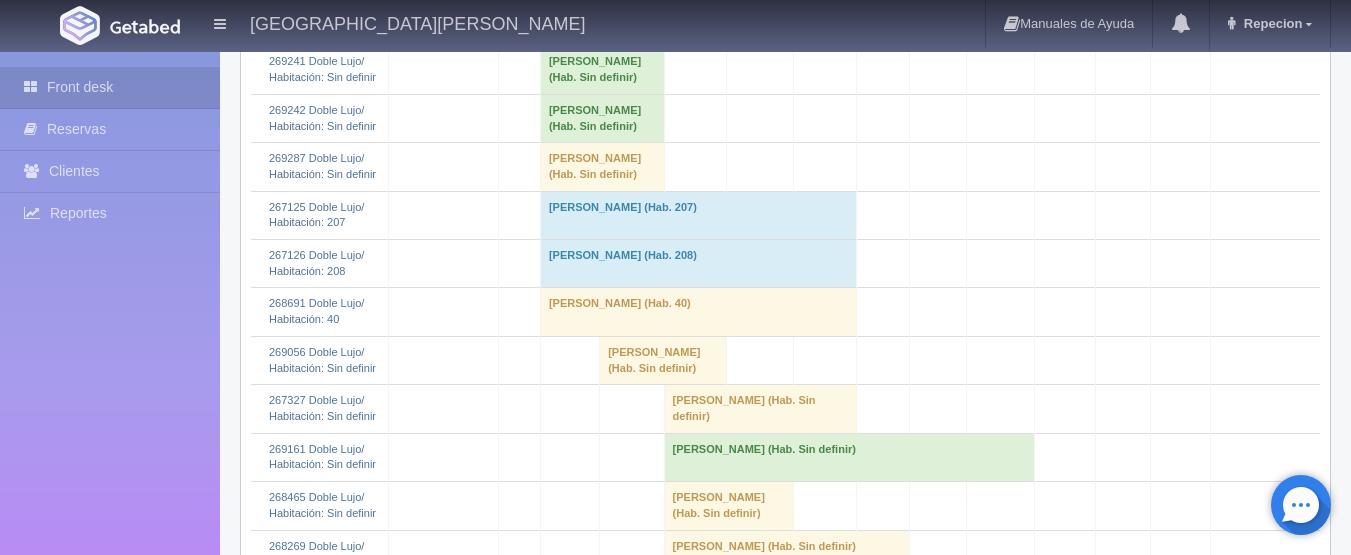 scroll, scrollTop: 600, scrollLeft: 0, axis: vertical 